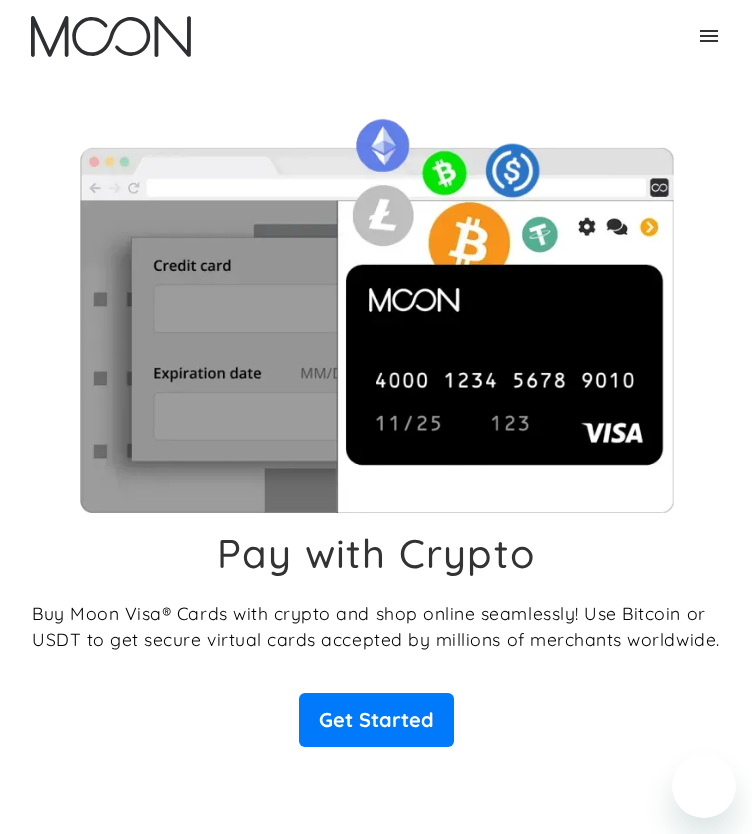 scroll, scrollTop: 0, scrollLeft: 0, axis: both 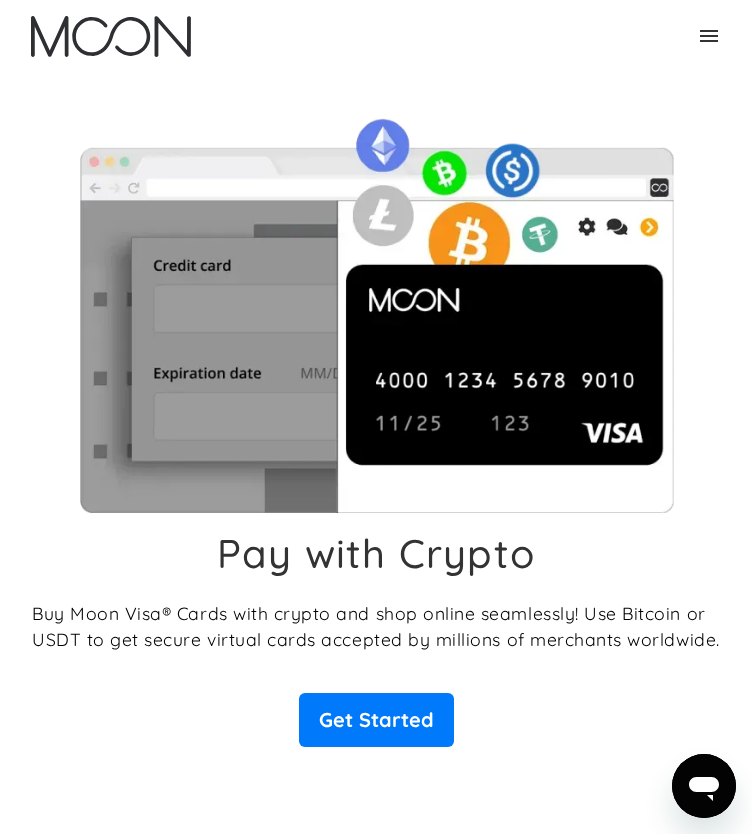 click 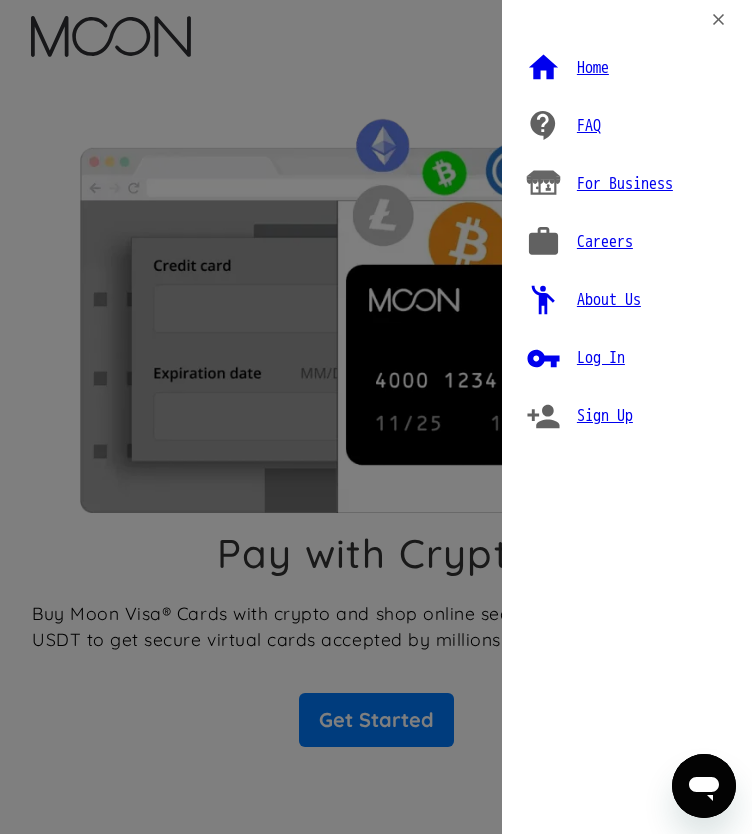 click on "Log In" at bounding box center (601, 358) 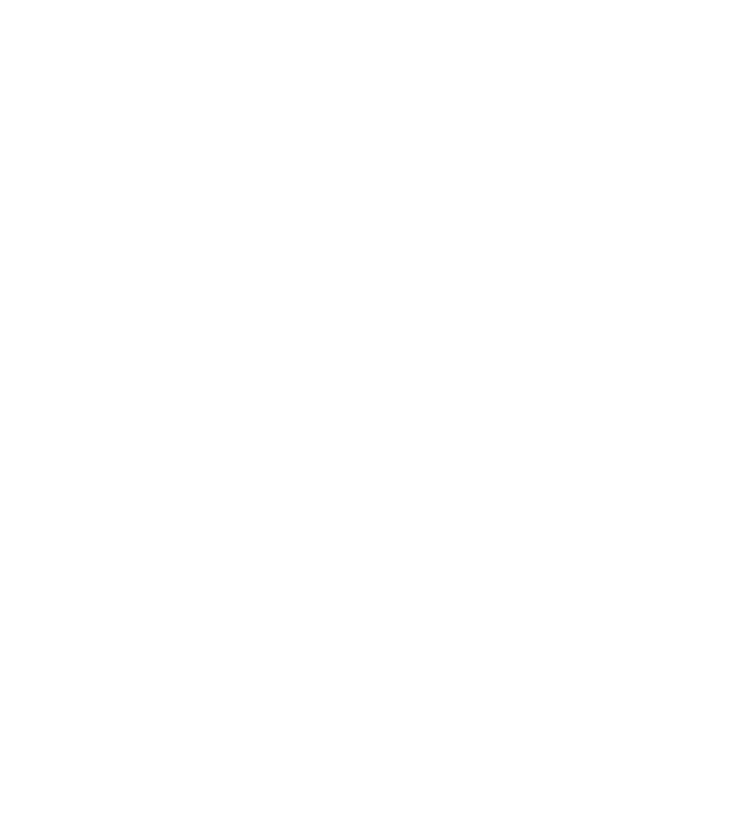 scroll, scrollTop: 0, scrollLeft: 0, axis: both 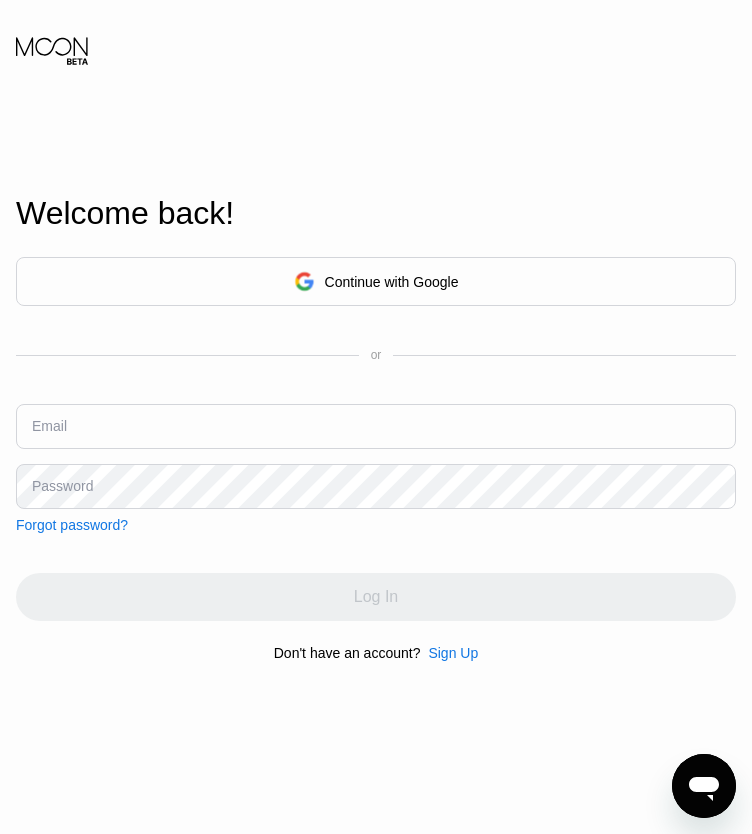 click on "Continue with Google" at bounding box center [376, 281] 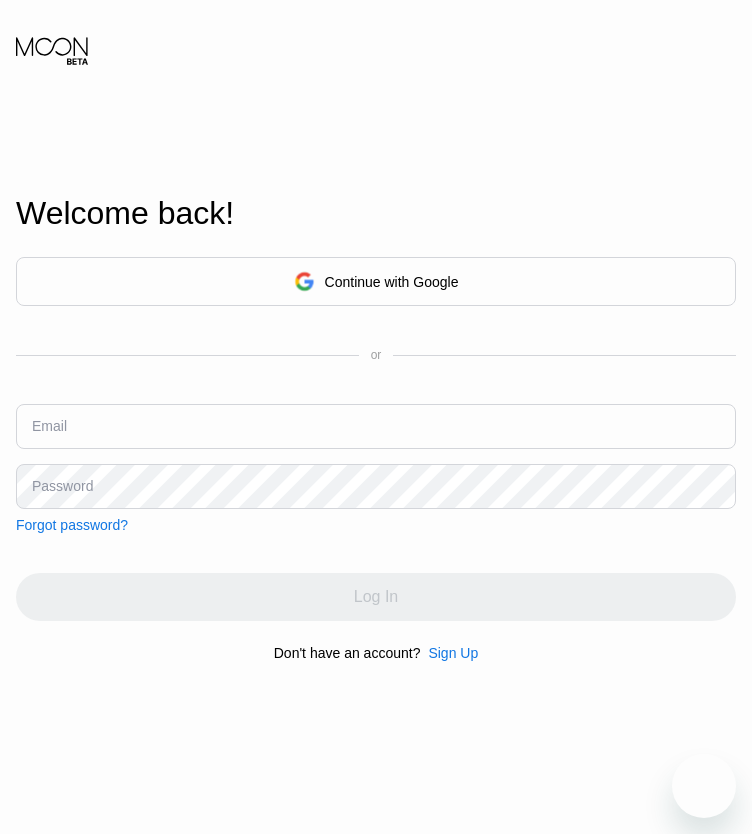 scroll, scrollTop: 0, scrollLeft: 0, axis: both 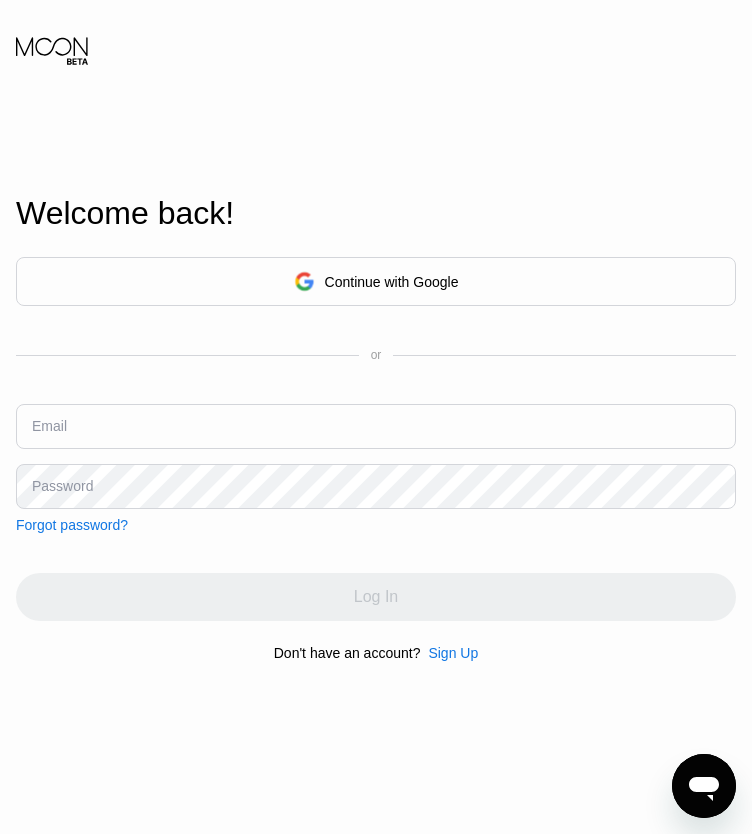 type on "[EMAIL]" 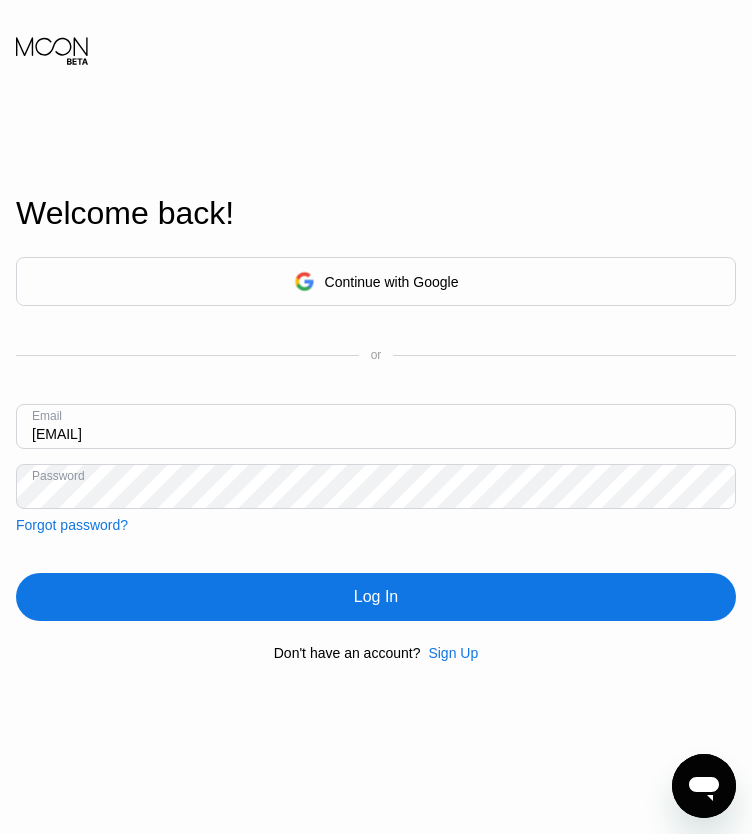drag, startPoint x: 0, startPoint y: 0, endPoint x: 222, endPoint y: 597, distance: 636.94037 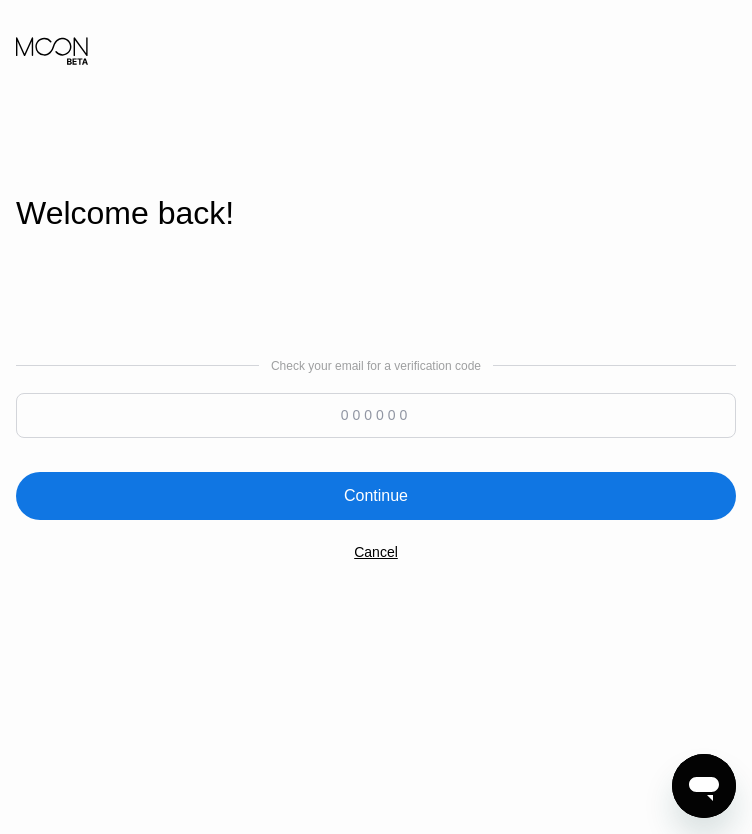click at bounding box center [376, 415] 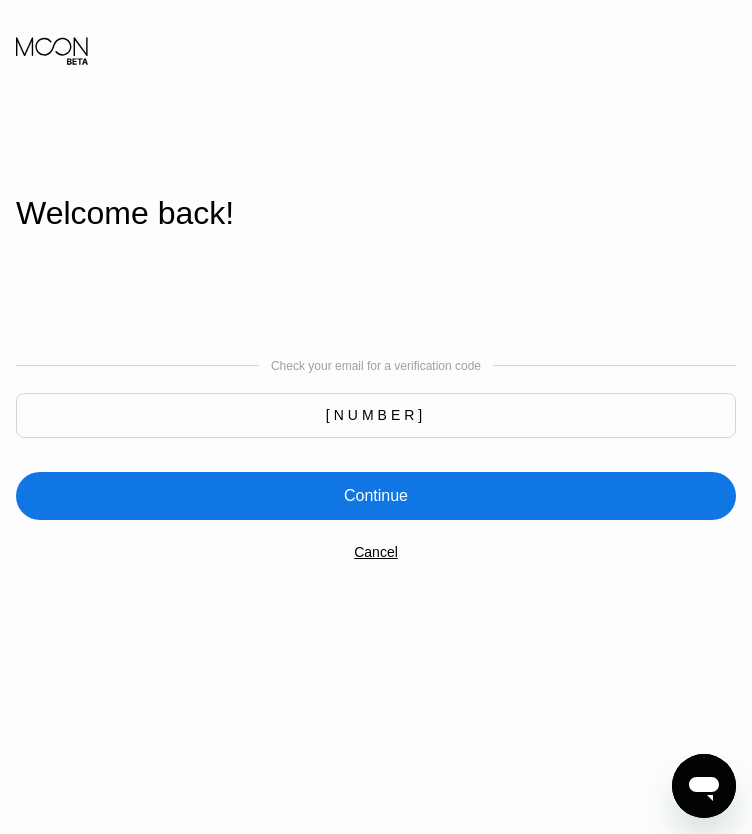 type on "[NUMBER]" 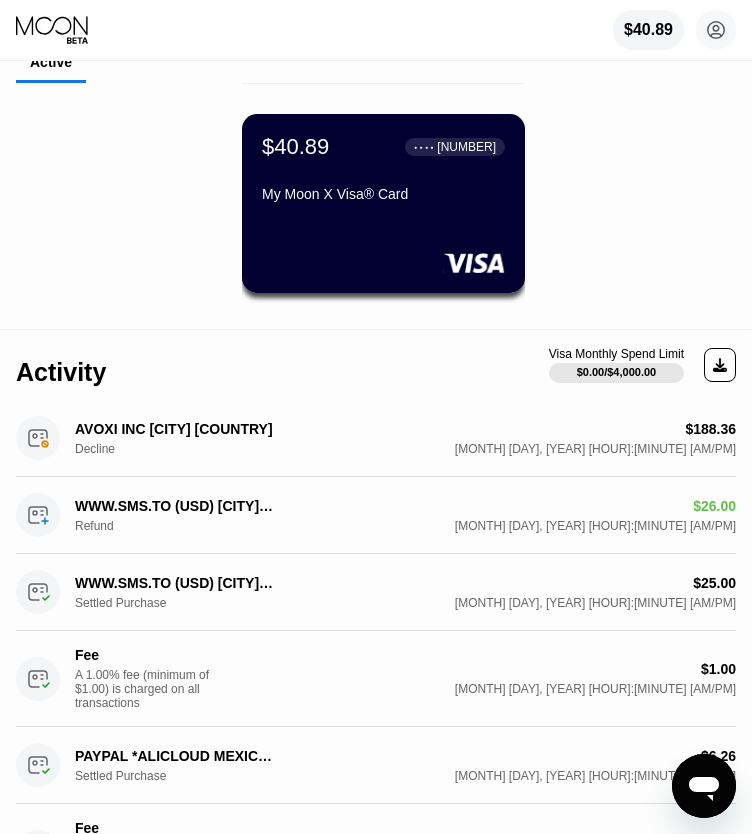 scroll, scrollTop: 0, scrollLeft: 0, axis: both 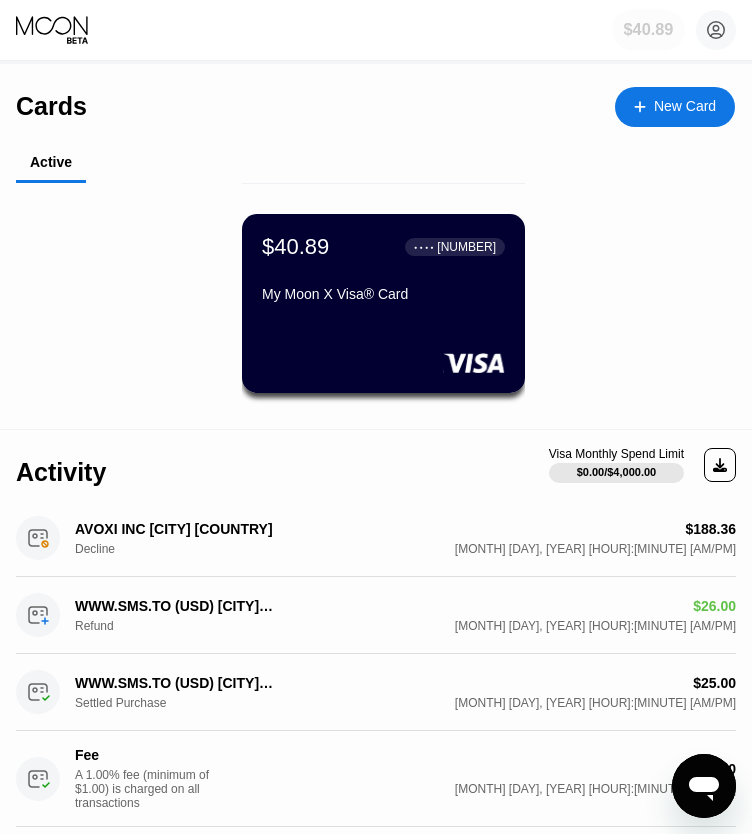 click on "$40.89" at bounding box center (649, 30) 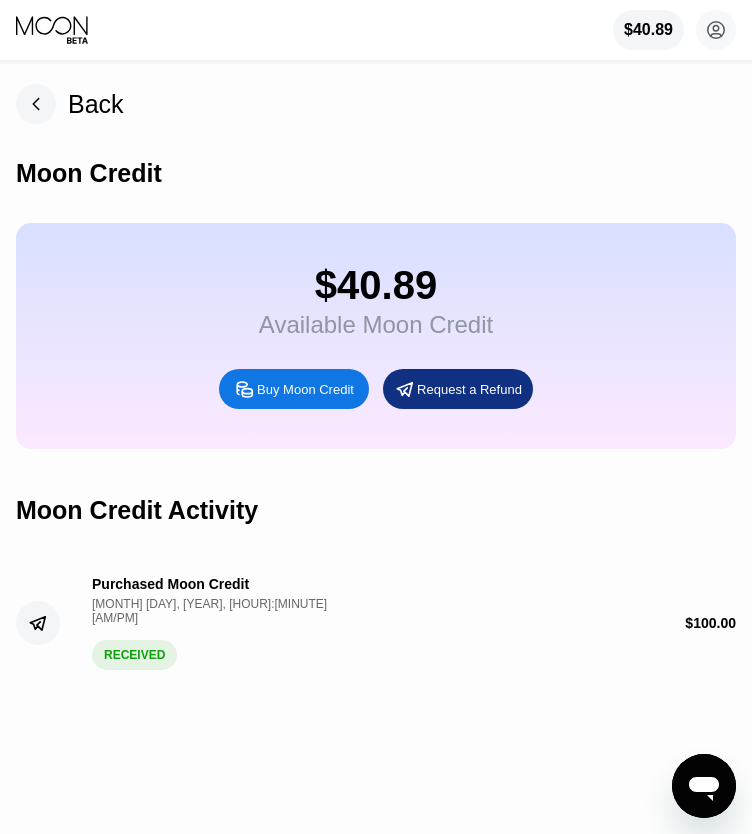click on "Buy Moon Credit" at bounding box center [305, 389] 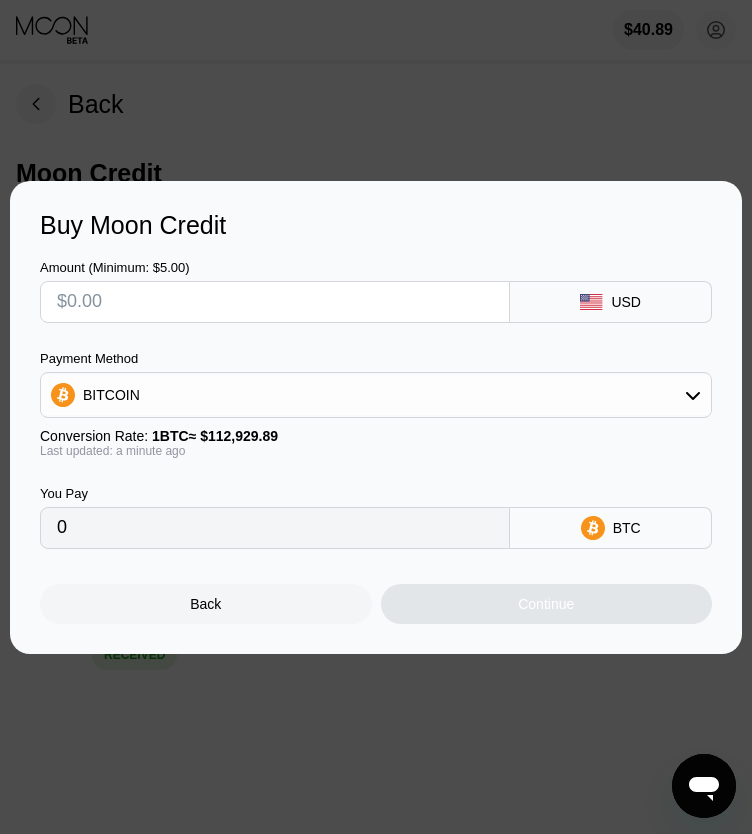 click at bounding box center [275, 302] 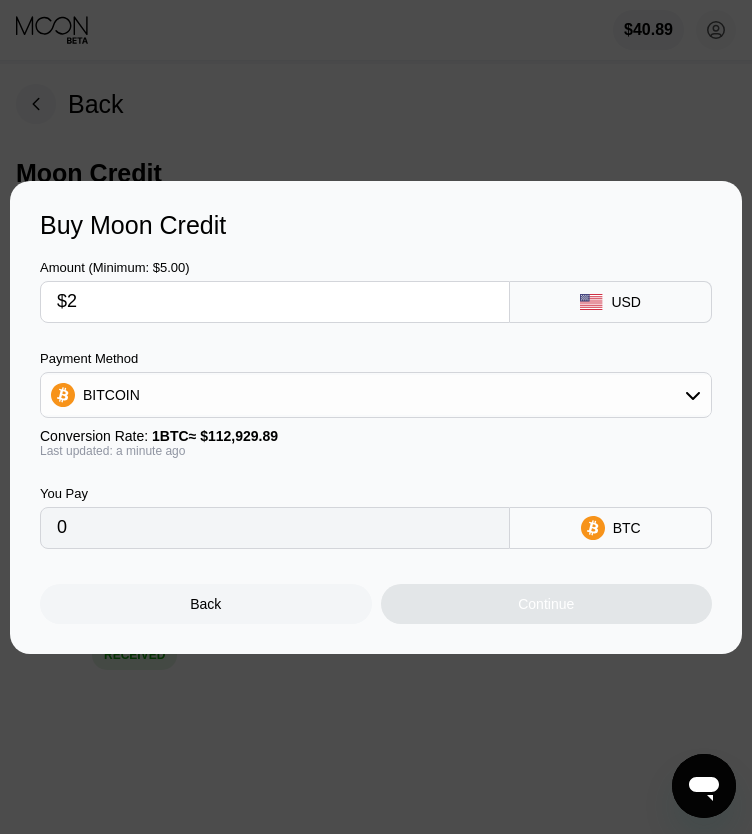type on "0.00001772" 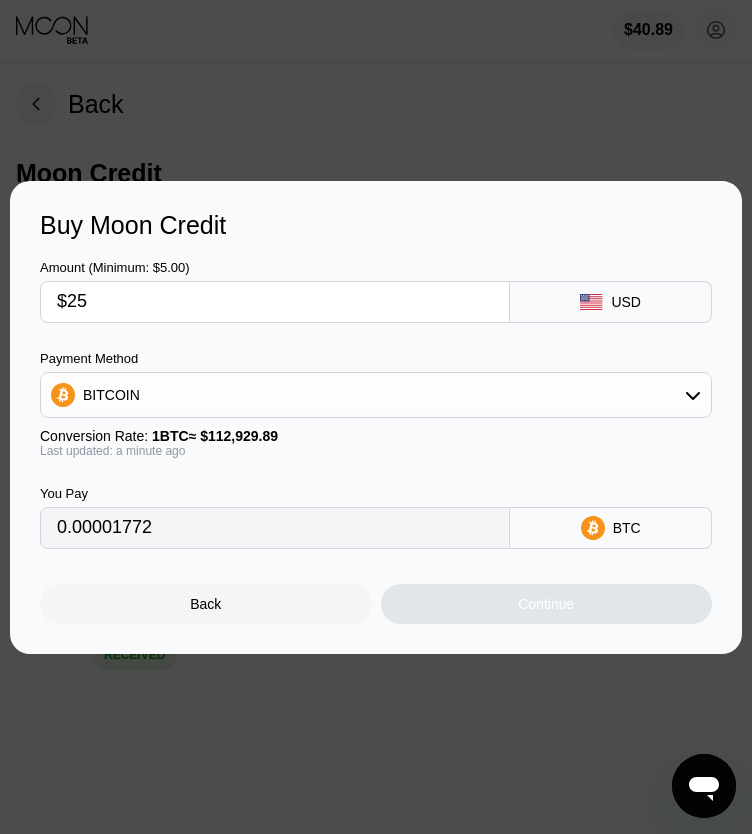 type on "$250" 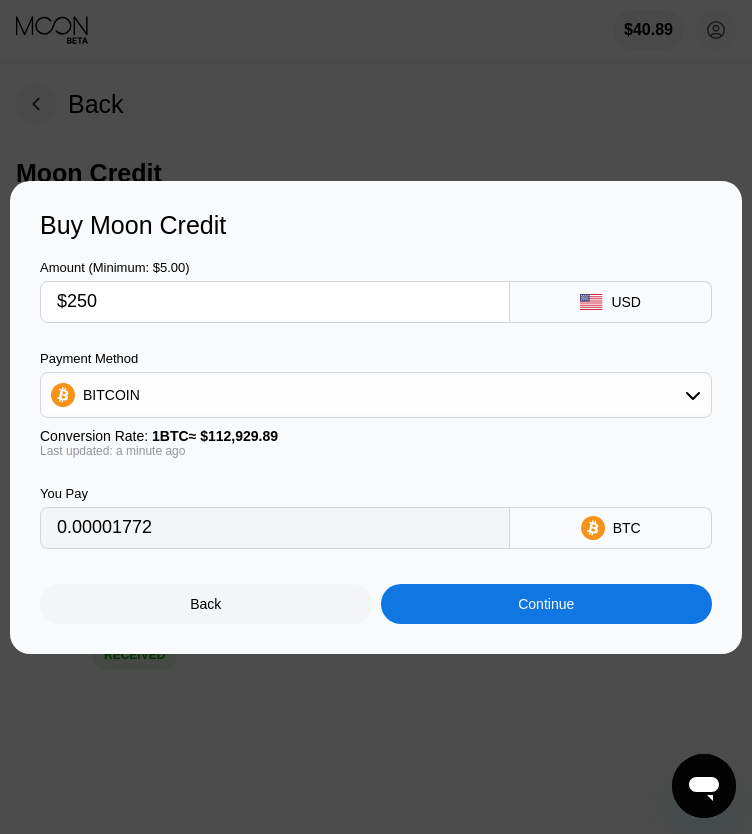 type on "0.00221377" 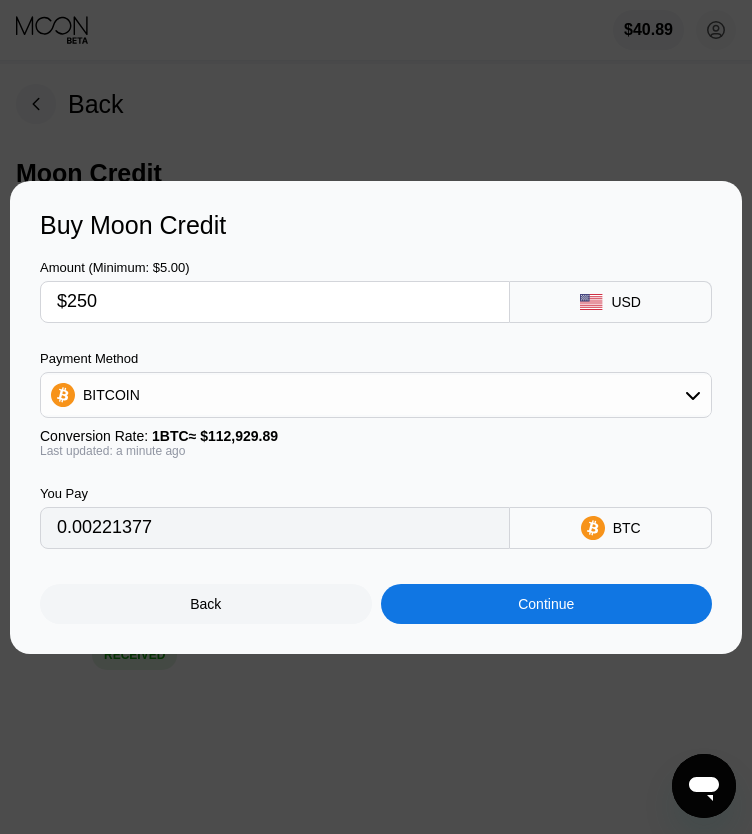 type on "$250" 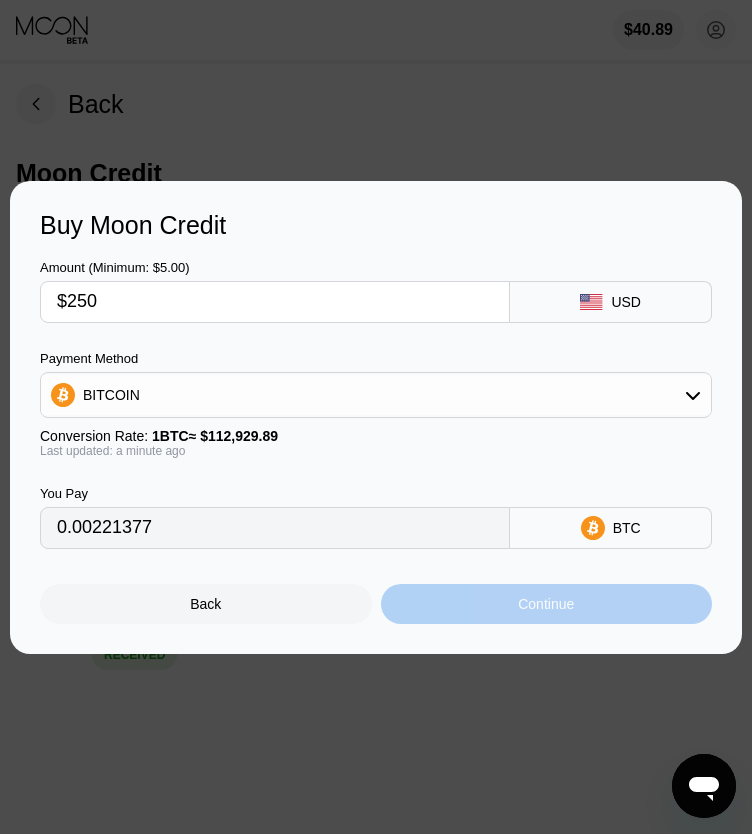 click on "Continue" at bounding box center (547, 604) 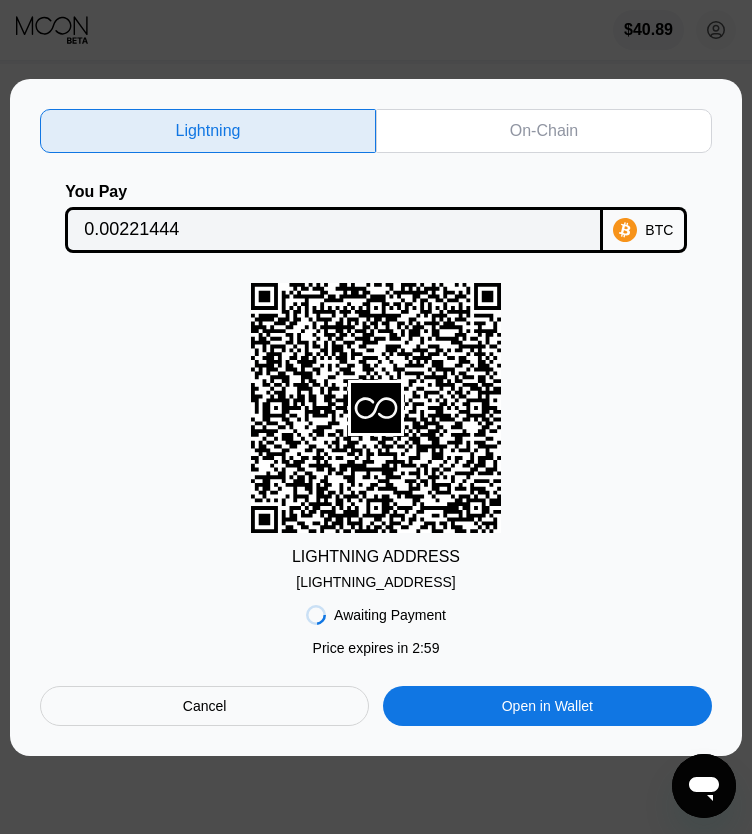 click on "LIGHTNING   ADDRESS [LIGHTNING_ADDRESS]" at bounding box center (376, 436) 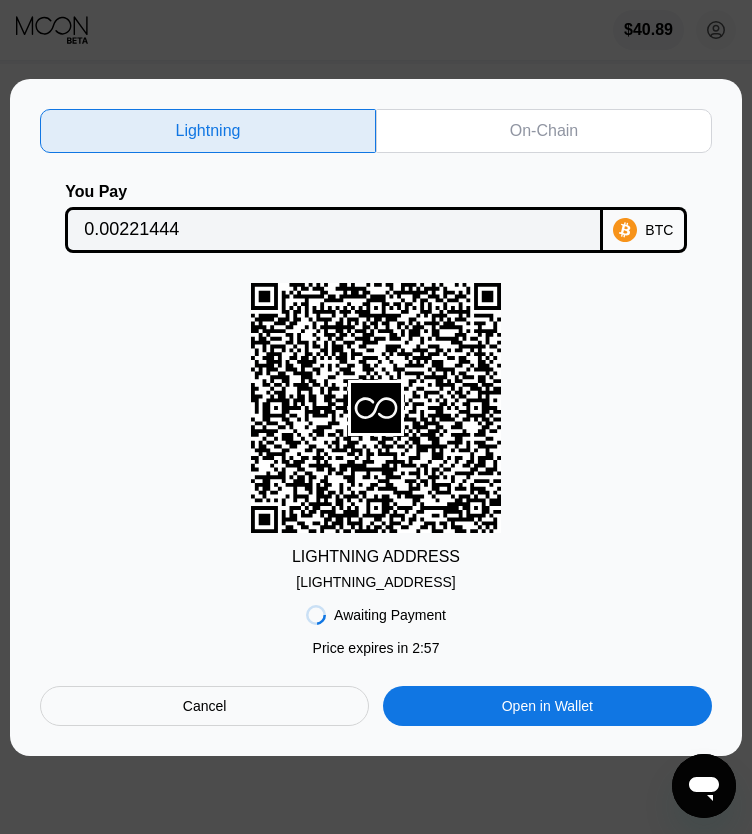 click 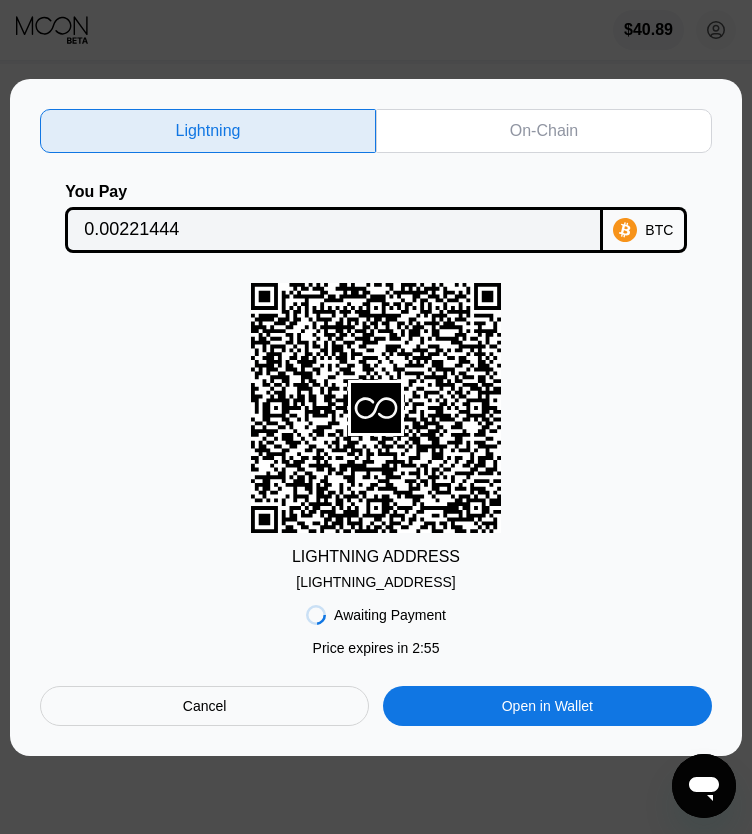 click on "LIGHTNING   ADDRESS [LIGHTNING_ADDRESS]" at bounding box center (376, 436) 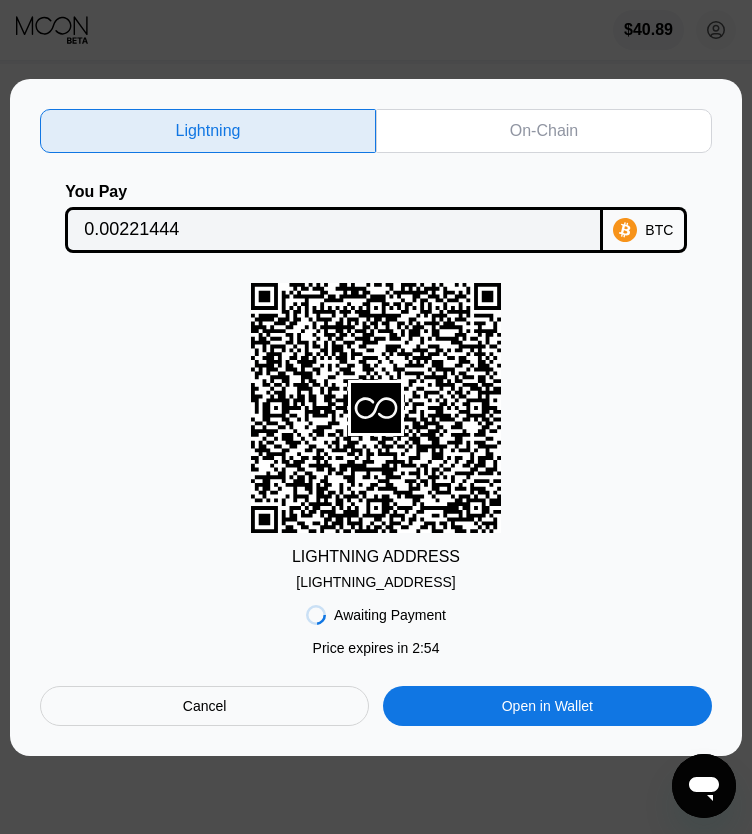 click on "[LIGHTNING_ADDRESS]" at bounding box center (375, 582) 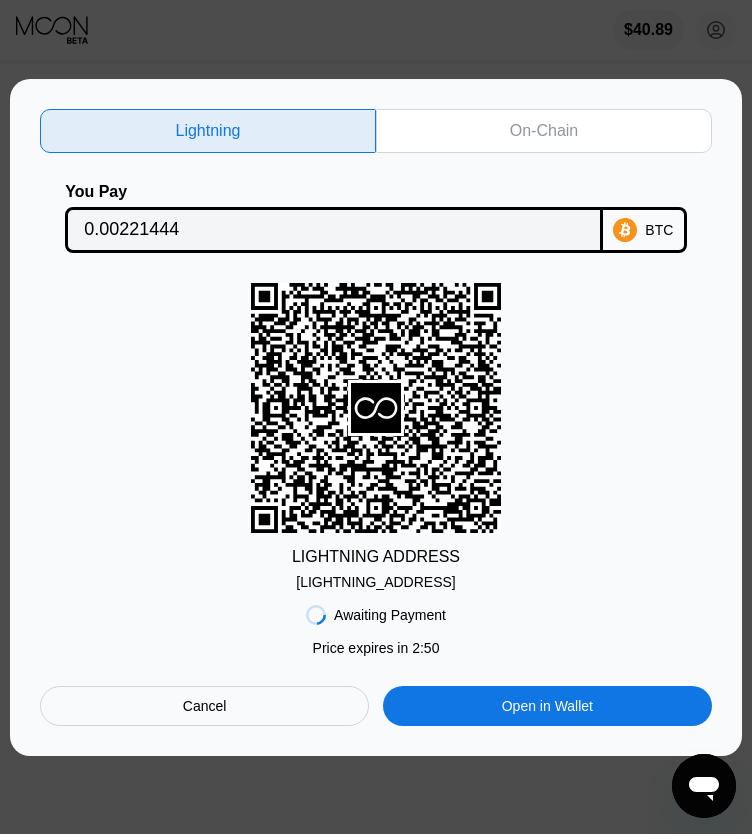 drag, startPoint x: 703, startPoint y: 408, endPoint x: 693, endPoint y: 403, distance: 11.18034 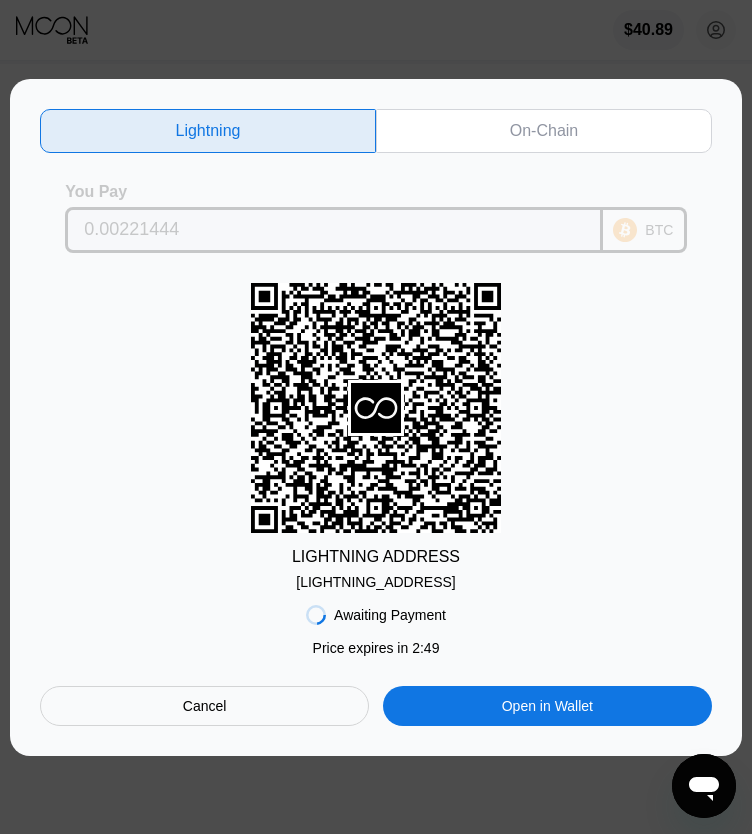 click on "0.00221444" at bounding box center (334, 230) 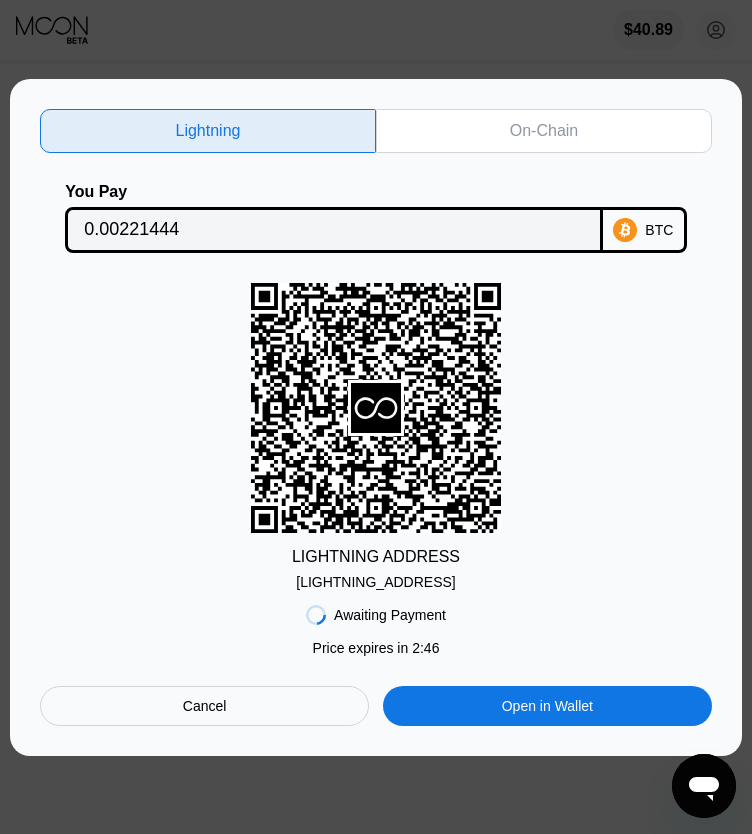 click on "Lightning On-Chain You Pay 0.00221444 BTC LIGHTNING   ADDRESS [LIGHTNING_ADDRESS] Awaiting Payment Price expires in   2 : 46 Cancel Open in Wallet" at bounding box center (376, 417) 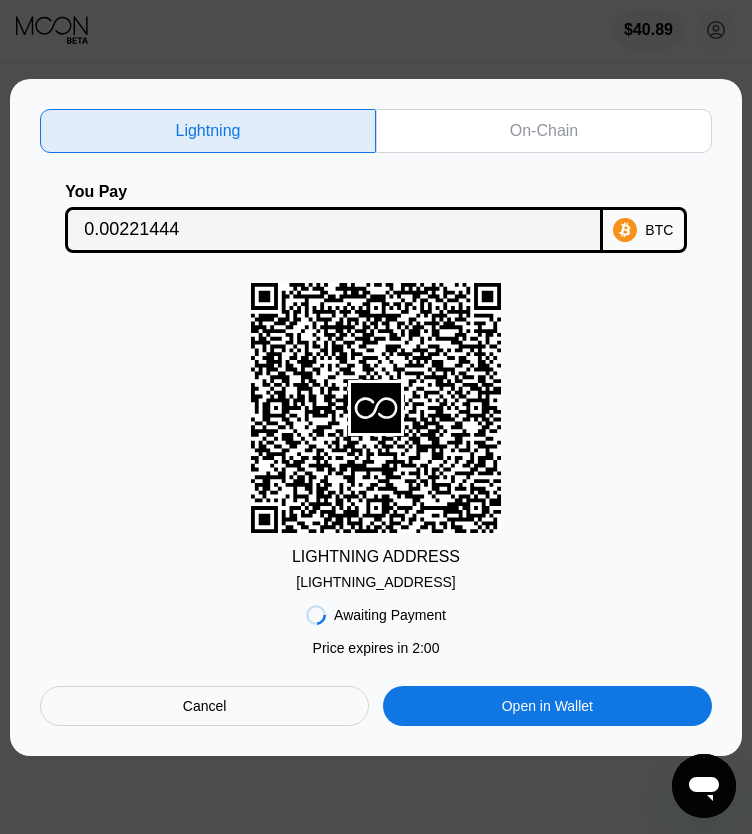 click 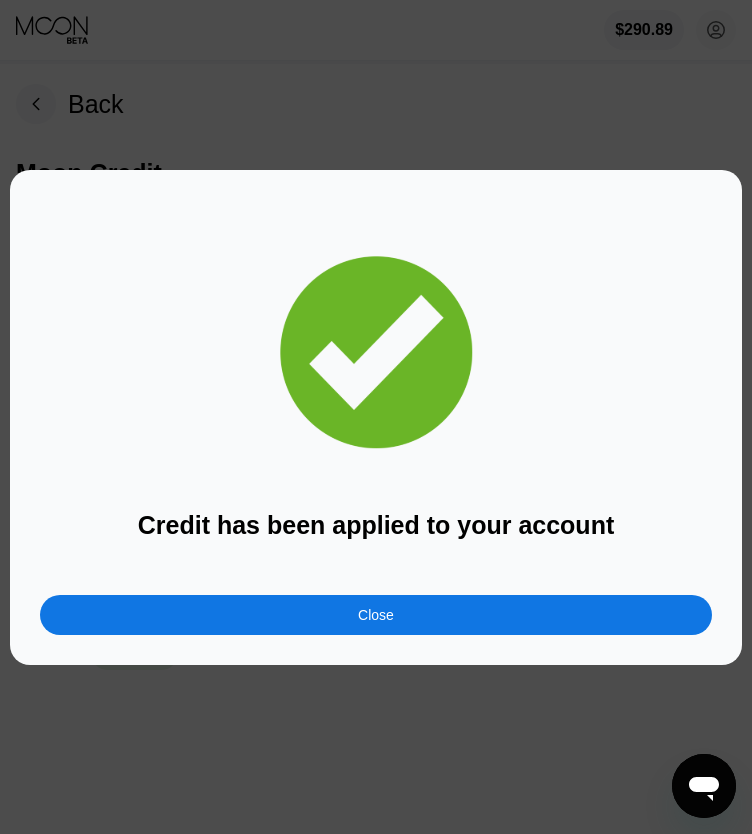 click on "Close" at bounding box center [376, 615] 